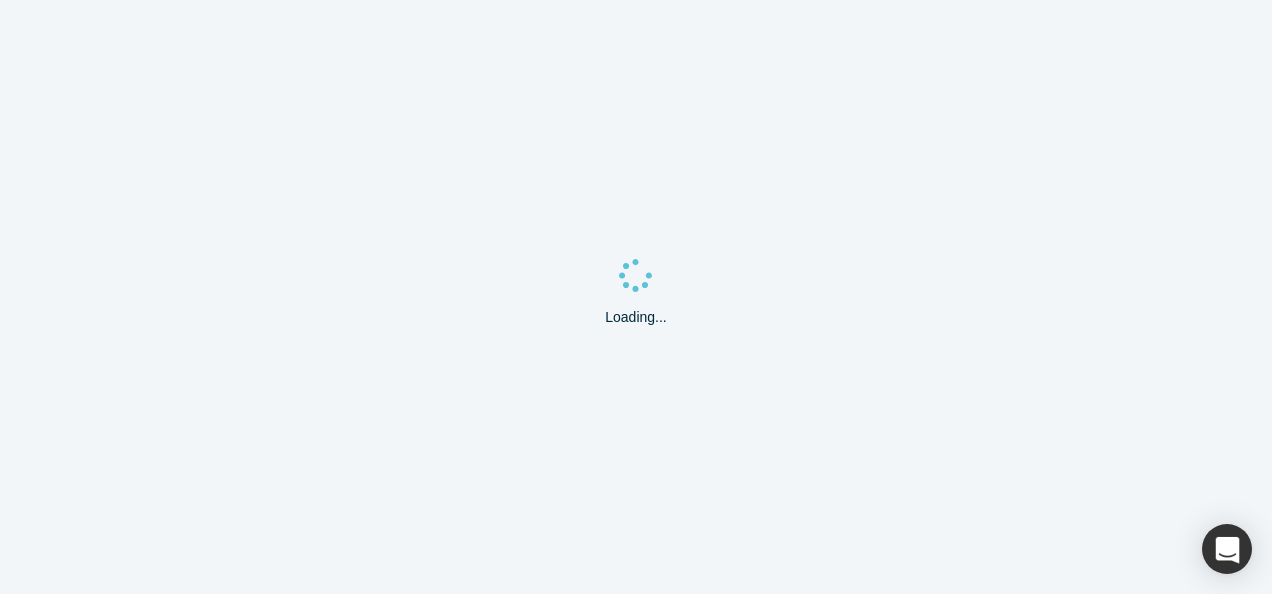 scroll, scrollTop: 0, scrollLeft: 0, axis: both 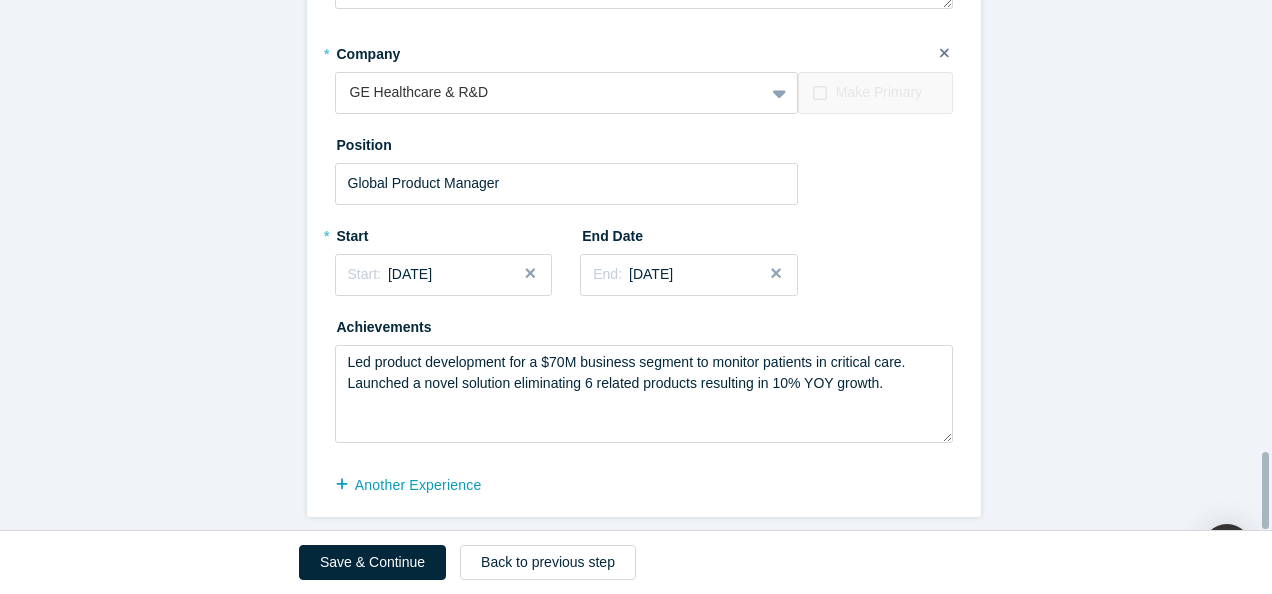 drag, startPoint x: 1265, startPoint y: 215, endPoint x: 1275, endPoint y: 498, distance: 283.17664 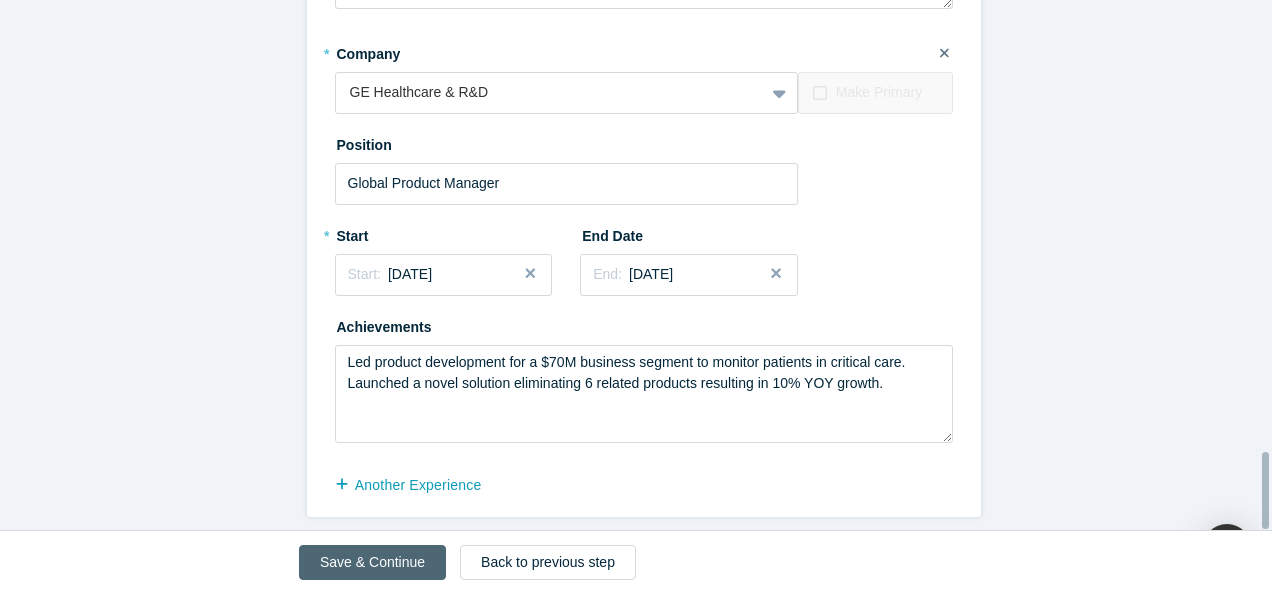 click on "Save & Continue" at bounding box center (372, 562) 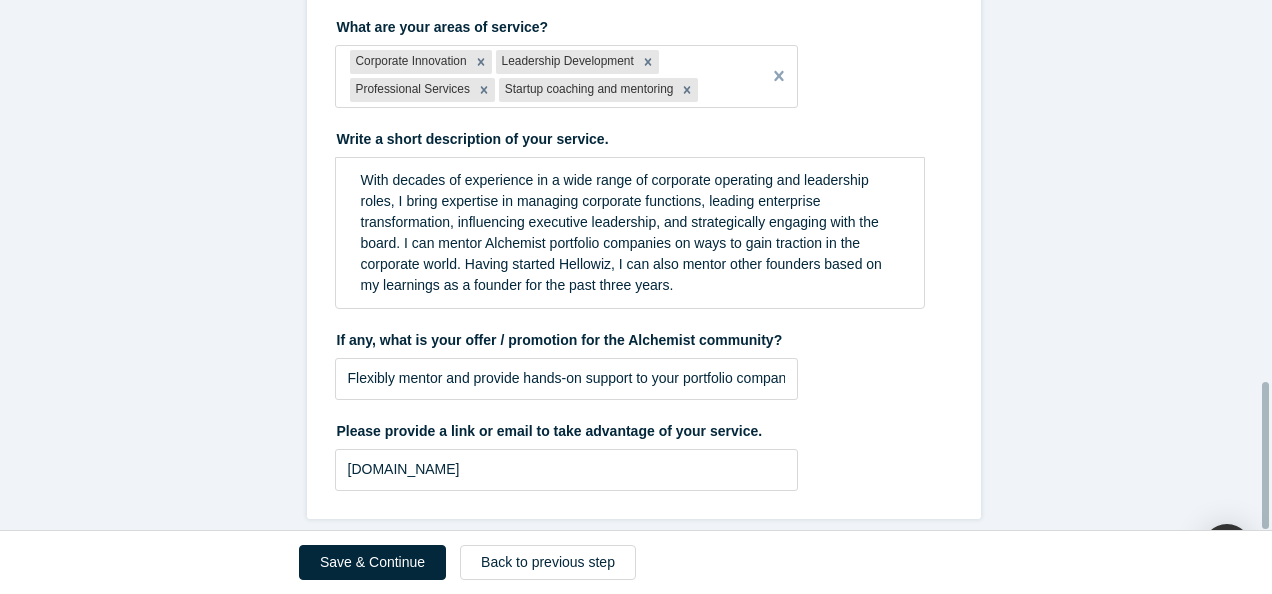 scroll, scrollTop: 1379, scrollLeft: 0, axis: vertical 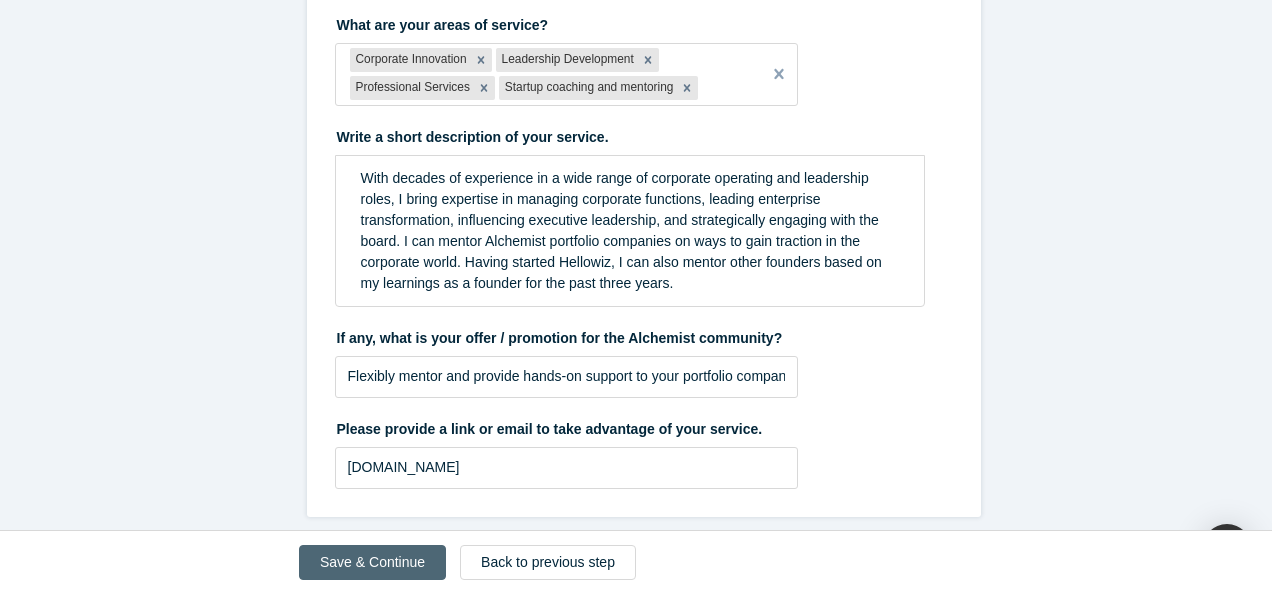 click on "Save & Continue" at bounding box center (372, 562) 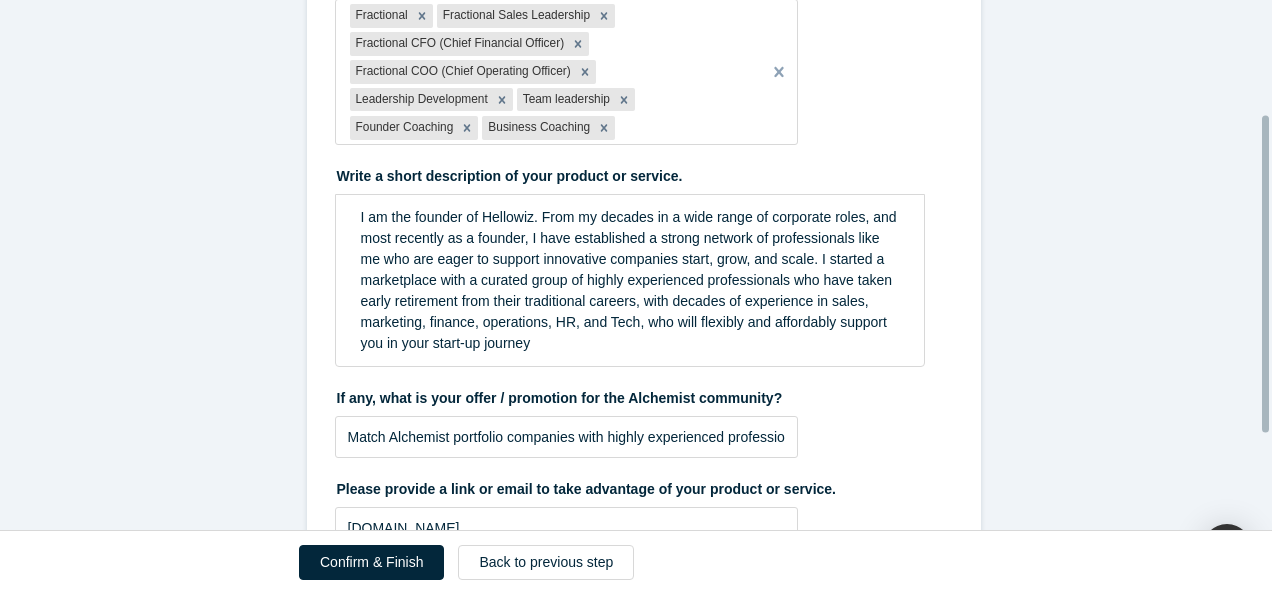 scroll, scrollTop: 300, scrollLeft: 0, axis: vertical 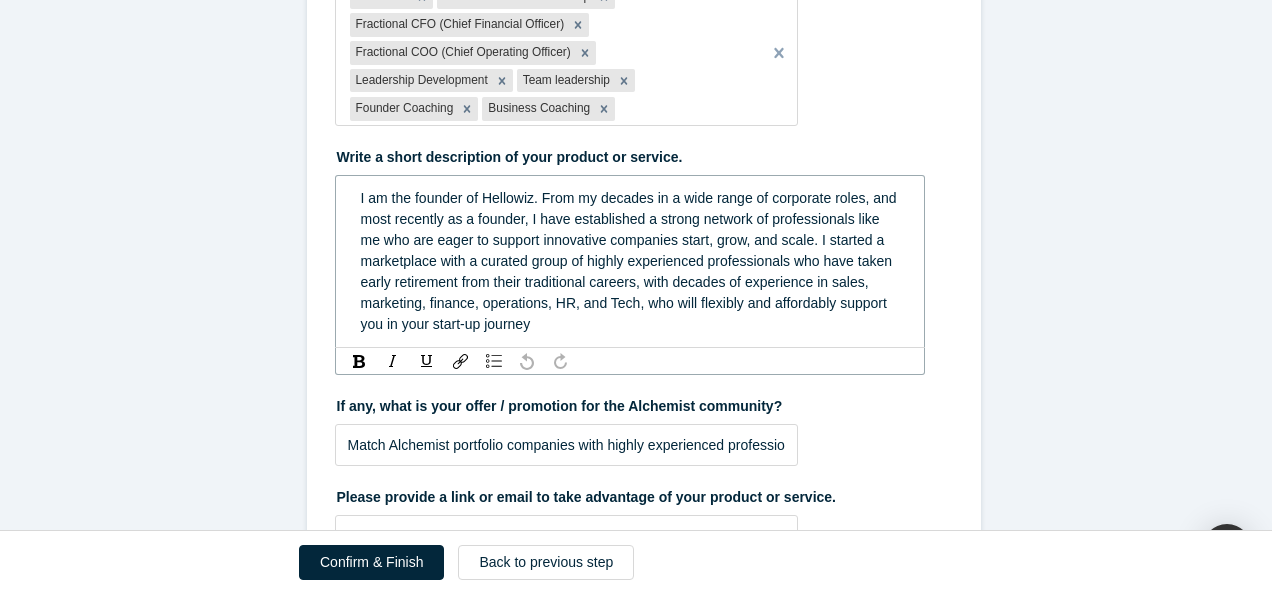 click on "I am the founder of Hellowiz. From my decades in a wide range of corporate roles, and most recently as a founder, I have established a strong network of professionals like me who are eager to support innovative companies start, grow, and scale. I started a marketplace with a curated group of highly experienced professionals who have taken early retirement from their traditional careers, with decades of experience in sales, marketing, finance, operations, HR, and Tech, who will flexibly and affordably support you in your start-up journey" at bounding box center (631, 261) 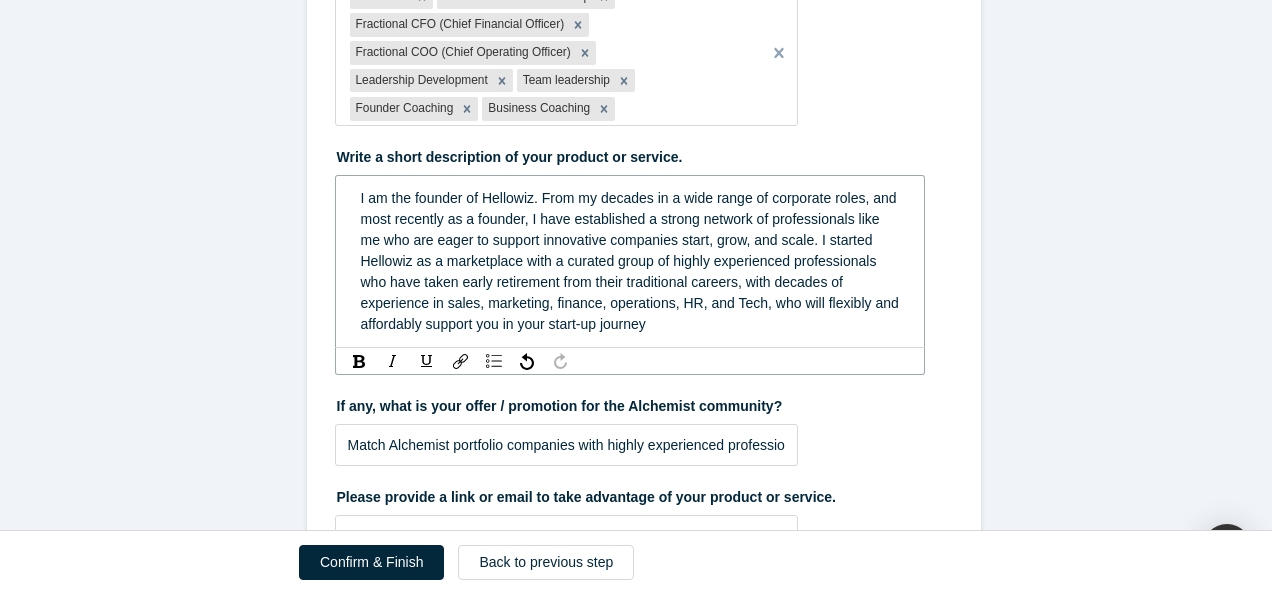click on "I am the founder of Hellowiz. From my decades in a wide range of corporate roles, and most recently as a founder, I have established a strong network of professionals like me who are eager to support innovative companies start, grow, and scale. I started Hellowiz as a marketplace with a curated group of highly experienced professionals who have taken early retirement from their traditional careers, with decades of experience in sales, marketing, finance, operations, HR, and Tech, who will flexibly and affordably support you in your start-up journey" at bounding box center (632, 261) 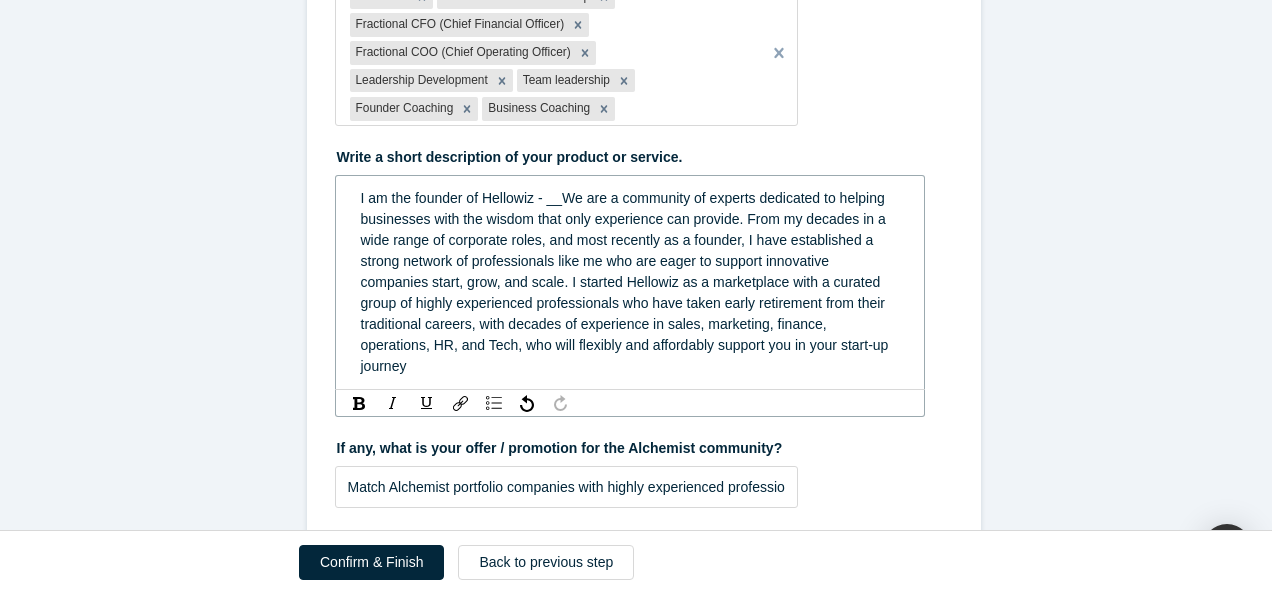 click on "I am the founder of Hellowiz - __We are a community of experts dedicated to helping businesses with the wisdom that only experience can provide. From my decades in a wide range of corporate roles, and most recently as a founder, I have established a strong network of professionals like me who are eager to support innovative companies start, grow, and scale. I started Hellowiz as a marketplace with a curated group of highly experienced professionals who have taken early retirement from their traditional careers, with decades of experience in sales, marketing, finance, operations, HR, and Tech, who will flexibly and affordably support you in your start-up journey" at bounding box center [627, 282] 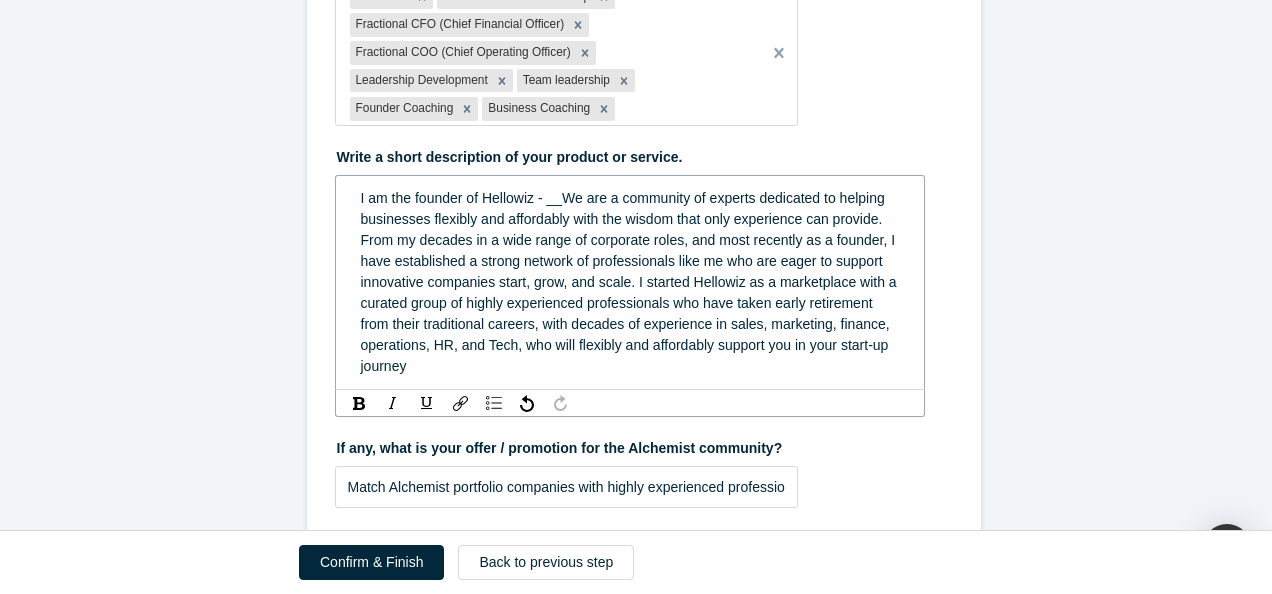 click on "I am the founder of Hellowiz - __We are a community of experts dedicated to helping businesses flexibly and affordably with the wisdom that only experience can provide. From my decades in a wide range of corporate roles, and most recently as a founder, I have established a strong network of professionals like me who are eager to support innovative companies start, grow, and scale. I started Hellowiz as a marketplace with a curated group of highly experienced professionals who have taken early retirement from their traditional careers, with decades of experience in sales, marketing, finance, operations, HR, and Tech, who will flexibly and affordably support you in your start-up journey" at bounding box center (631, 282) 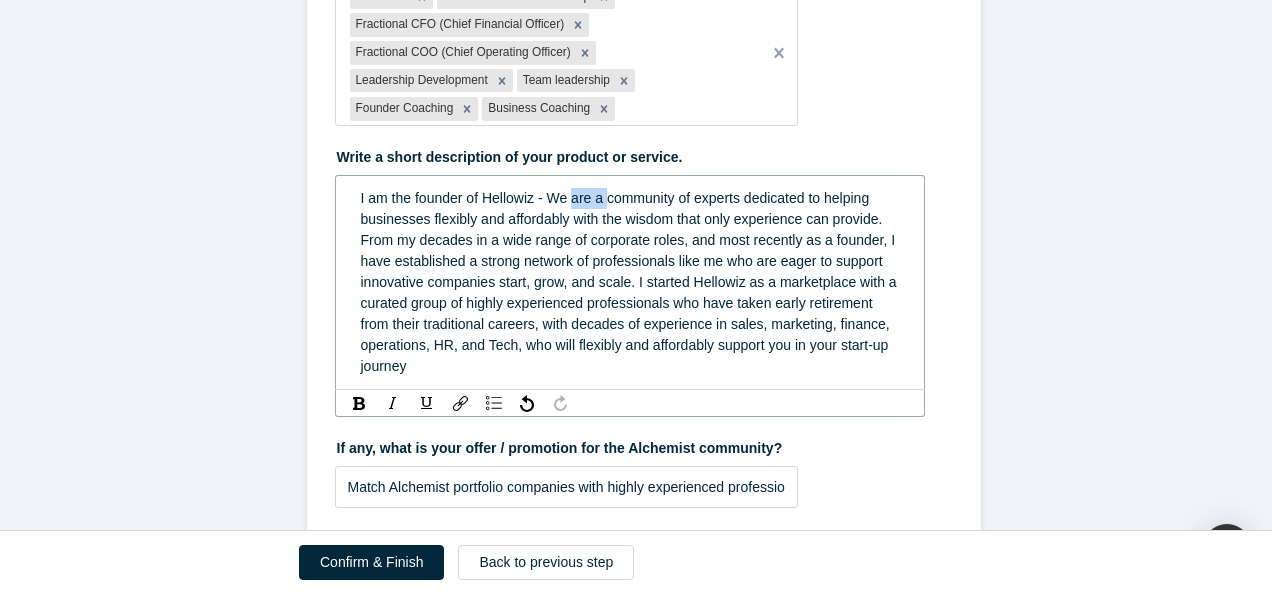 drag, startPoint x: 598, startPoint y: 200, endPoint x: 566, endPoint y: 200, distance: 32 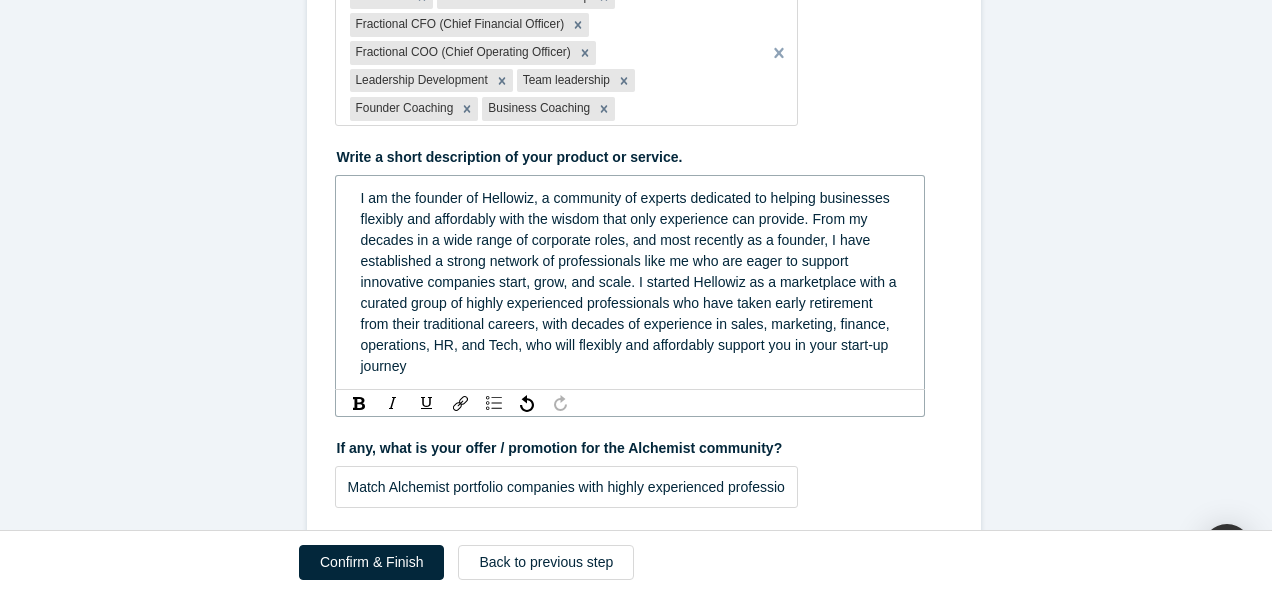 click on "I am the founder of Hellowiz, a community of experts dedicated to helping businesses flexibly and affordably with the wisdom that only experience can provide. From my decades in a wide range of corporate roles, and most recently as a founder, I have established a strong network of professionals like me who are eager to support innovative companies start, grow, and scale. I started Hellowiz as a marketplace with a curated group of highly experienced professionals who have taken early retirement from their traditional careers, with decades of experience in sales, marketing, finance, operations, HR, and Tech, who will flexibly and affordably support you in your start-up journey" at bounding box center [631, 282] 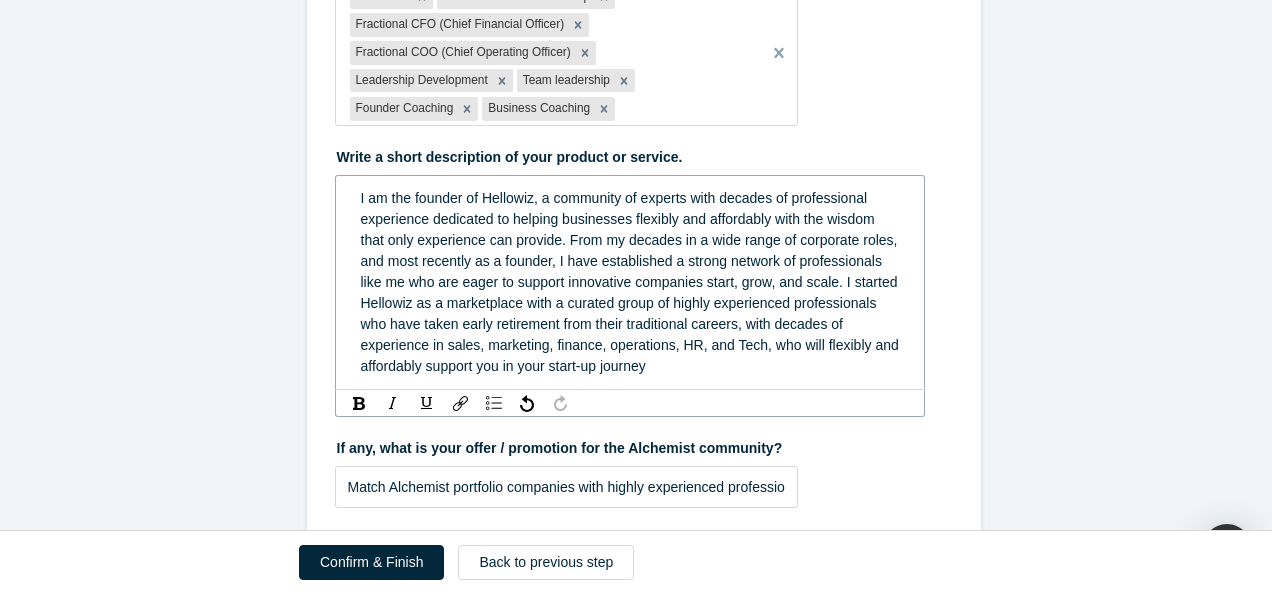 click on "I am the founder of Hellowiz, a community of experts with decades of professional experience dedicated to helping businesses flexibly and affordably with the wisdom that only experience can provide. From my decades in a wide range of corporate roles, and most recently as a founder, I have established a strong network of professionals like me who are eager to support innovative companies start, grow, and scale. I started Hellowiz as a marketplace with a curated group of highly experienced professionals who have taken early retirement from their traditional careers, with decades of experience in sales, marketing, finance, operations, HR, and Tech, who will flexibly and affordably support you in your start-up journey" at bounding box center (632, 282) 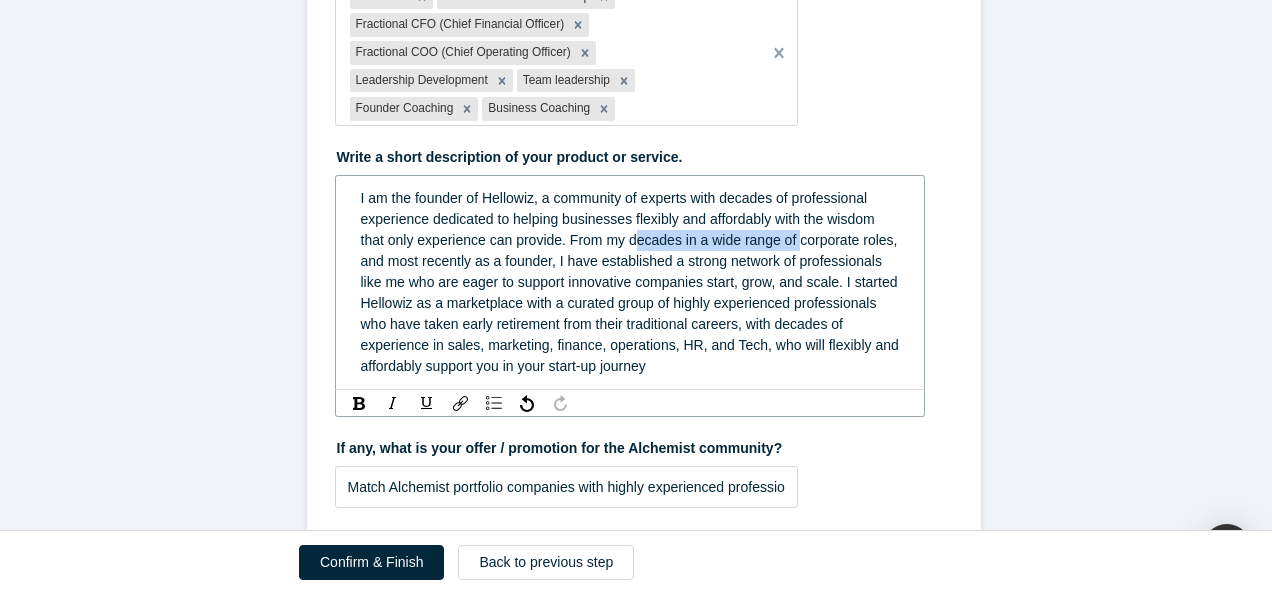 drag, startPoint x: 788, startPoint y: 240, endPoint x: 628, endPoint y: 238, distance: 160.0125 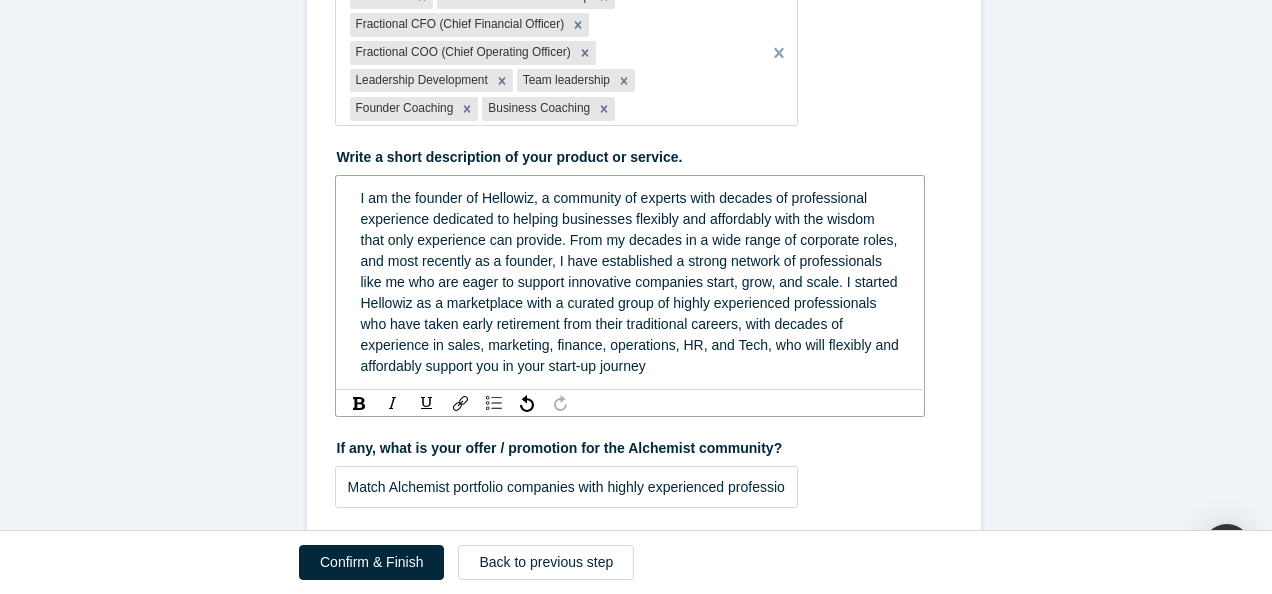 click on "I am the founder of Hellowiz, a community of experts with decades of professional experience dedicated to helping businesses flexibly and affordably with the wisdom that only experience can provide. From my decades in a wide range of corporate roles, and most recently as a founder, I have established a strong network of professionals like me who are eager to support innovative companies start, grow, and scale. I started Hellowiz as a marketplace with a curated group of highly experienced professionals who have taken early retirement from their traditional careers, with decades of experience in sales, marketing, finance, operations, HR, and Tech, who will flexibly and affordably support you in your start-up journey" at bounding box center (632, 282) 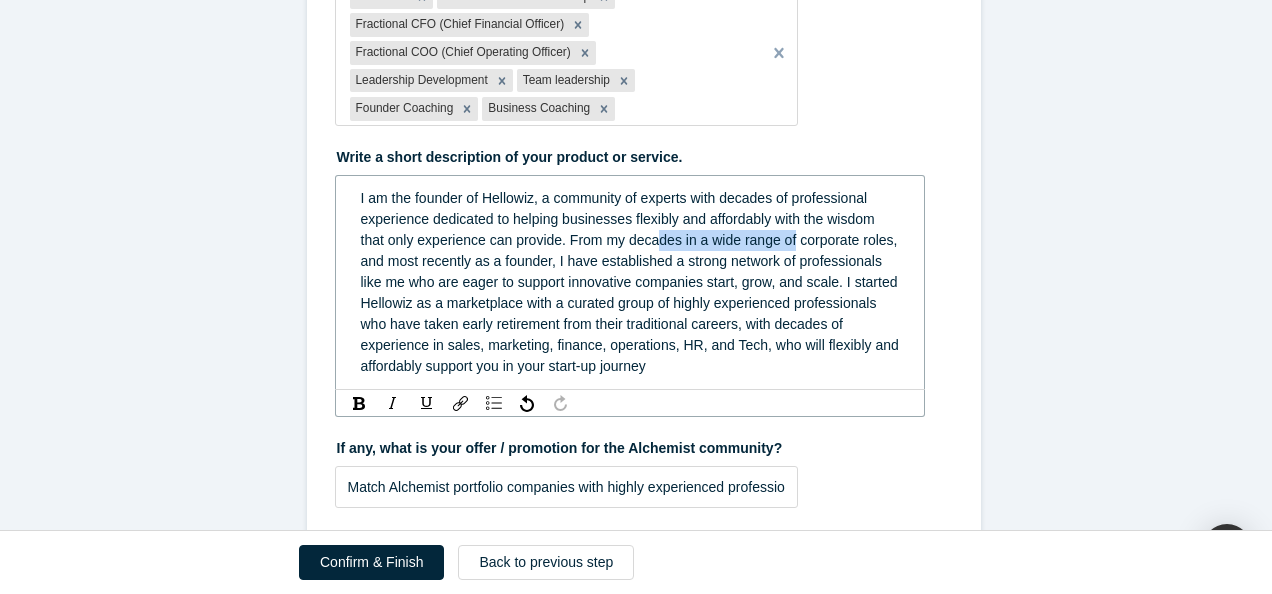 drag, startPoint x: 785, startPoint y: 239, endPoint x: 652, endPoint y: 248, distance: 133.30417 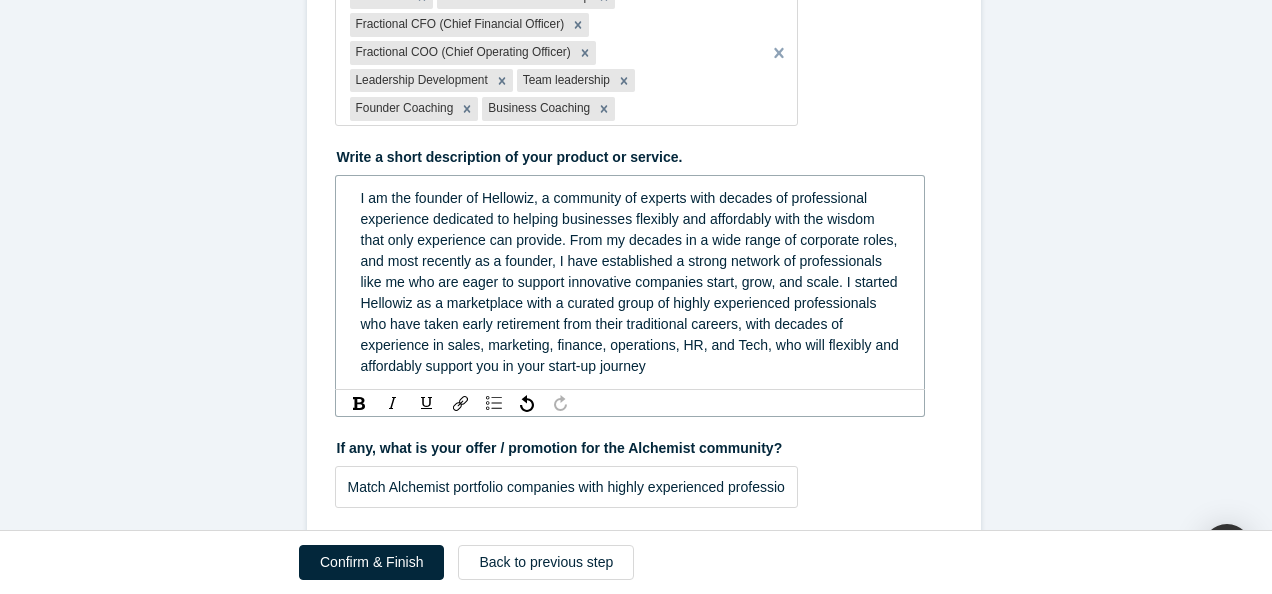 click on "I am the founder of Hellowiz, a community of experts with decades of professional experience dedicated to helping businesses flexibly and affordably with the wisdom that only experience can provide. From my decades in a wide range of corporate roles, and most recently as a founder, I have established a strong network of professionals like me who are eager to support innovative companies start, grow, and scale. I started Hellowiz as a marketplace with a curated group of highly experienced professionals who have taken early retirement from their traditional careers, with decades of experience in sales, marketing, finance, operations, HR, and Tech, who will flexibly and affordably support you in your start-up journey" at bounding box center [632, 282] 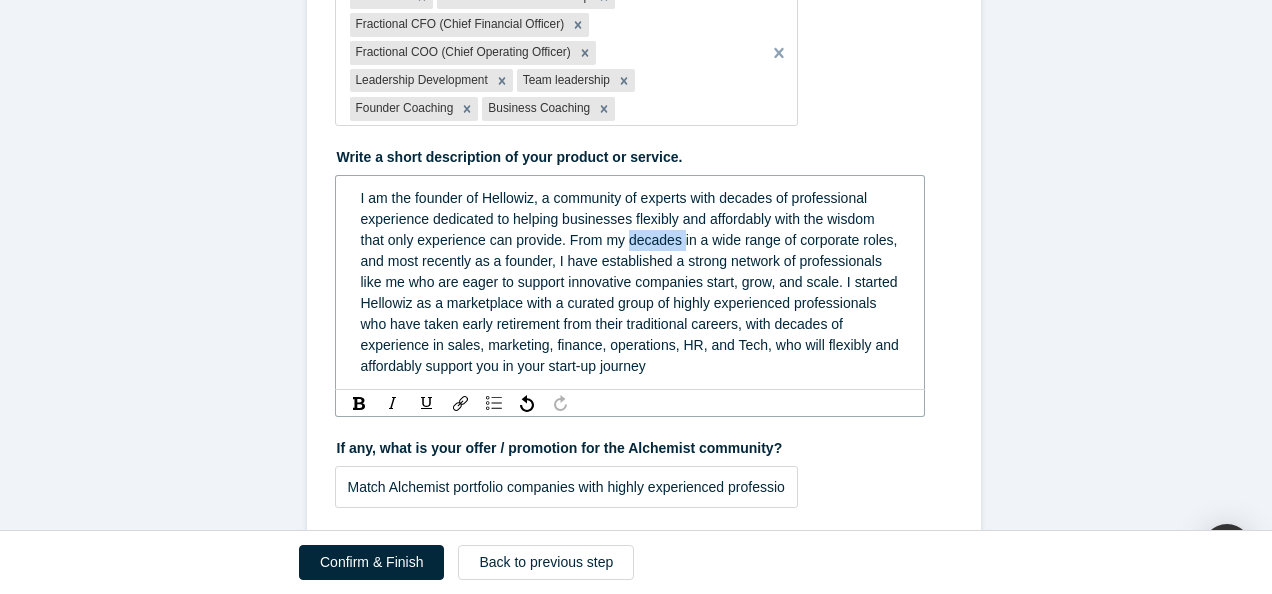 drag, startPoint x: 633, startPoint y: 243, endPoint x: 610, endPoint y: 225, distance: 29.206163 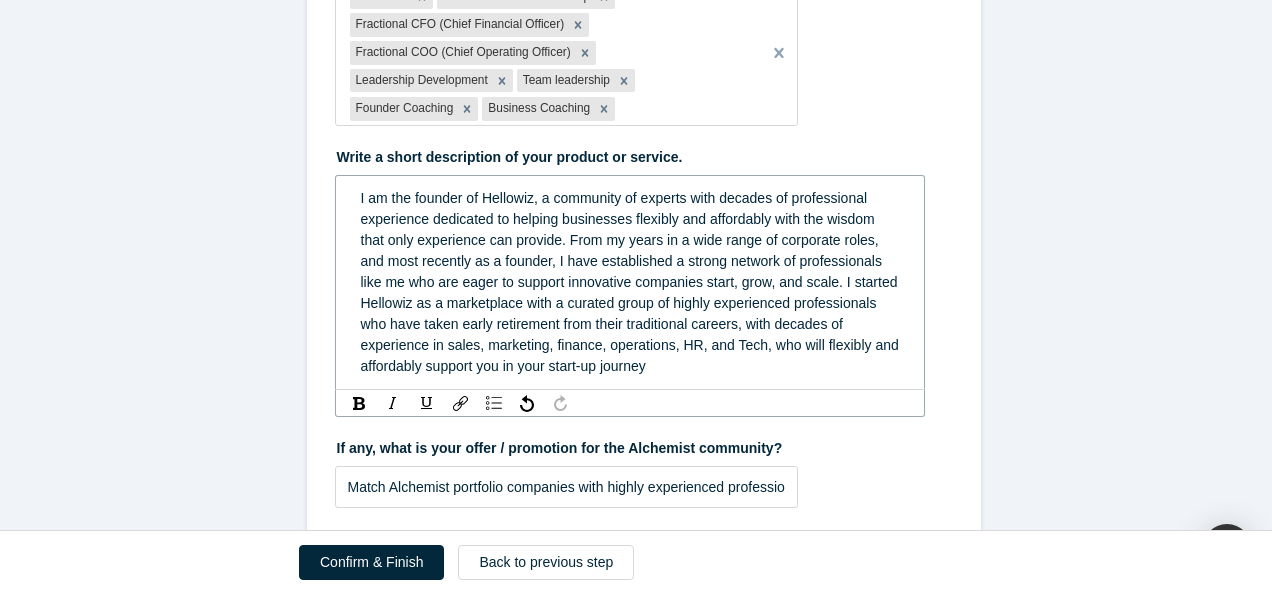 click on "I am the founder of Hellowiz, a community of experts with decades of professional experience dedicated to helping businesses flexibly and affordably with the wisdom that only experience can provide. From my years in a wide range of corporate roles, and most recently as a founder, I have established a strong network of professionals like me who are eager to support innovative companies start, grow, and scale. I started Hellowiz as a marketplace with a curated group of highly experienced professionals who have taken early retirement from their traditional careers, with decades of experience in sales, marketing, finance, operations, HR, and Tech, who will flexibly and affordably support you in your start-up journey" at bounding box center (632, 282) 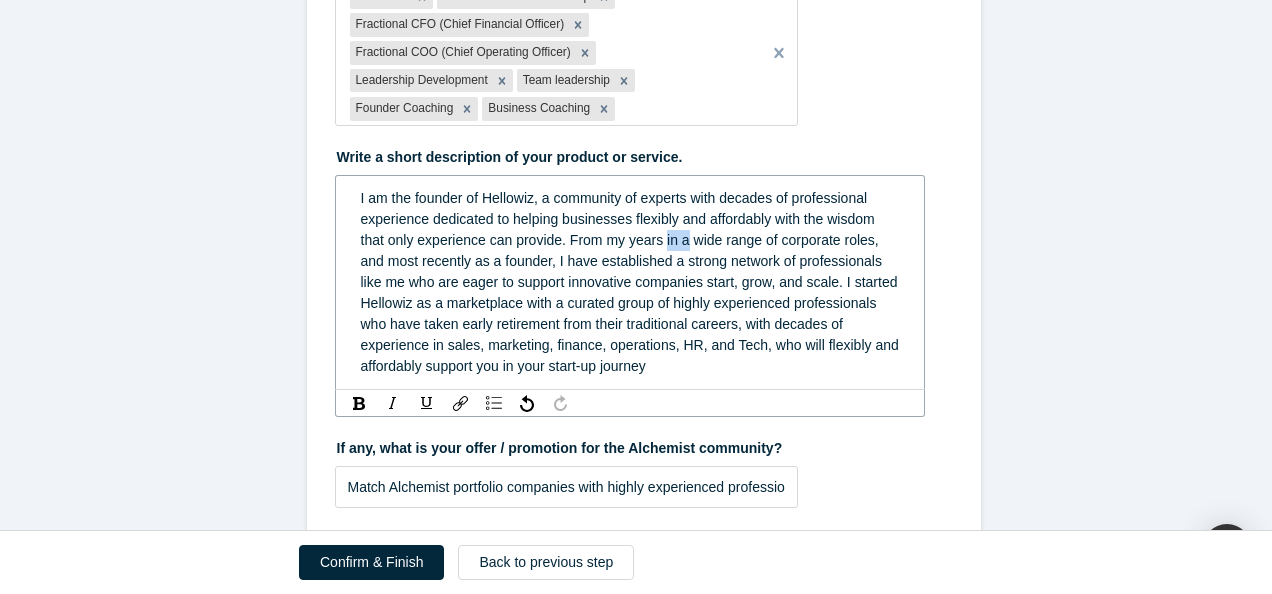 drag, startPoint x: 674, startPoint y: 242, endPoint x: 654, endPoint y: 247, distance: 20.615528 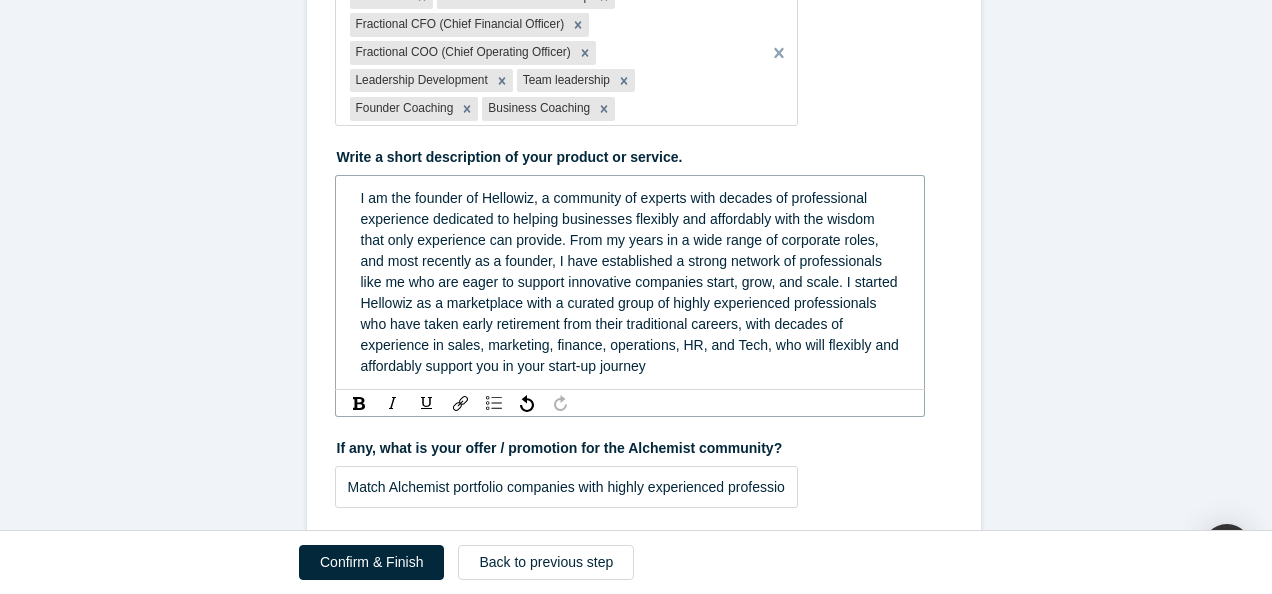 drag, startPoint x: 866, startPoint y: 267, endPoint x: 756, endPoint y: 224, distance: 118.10589 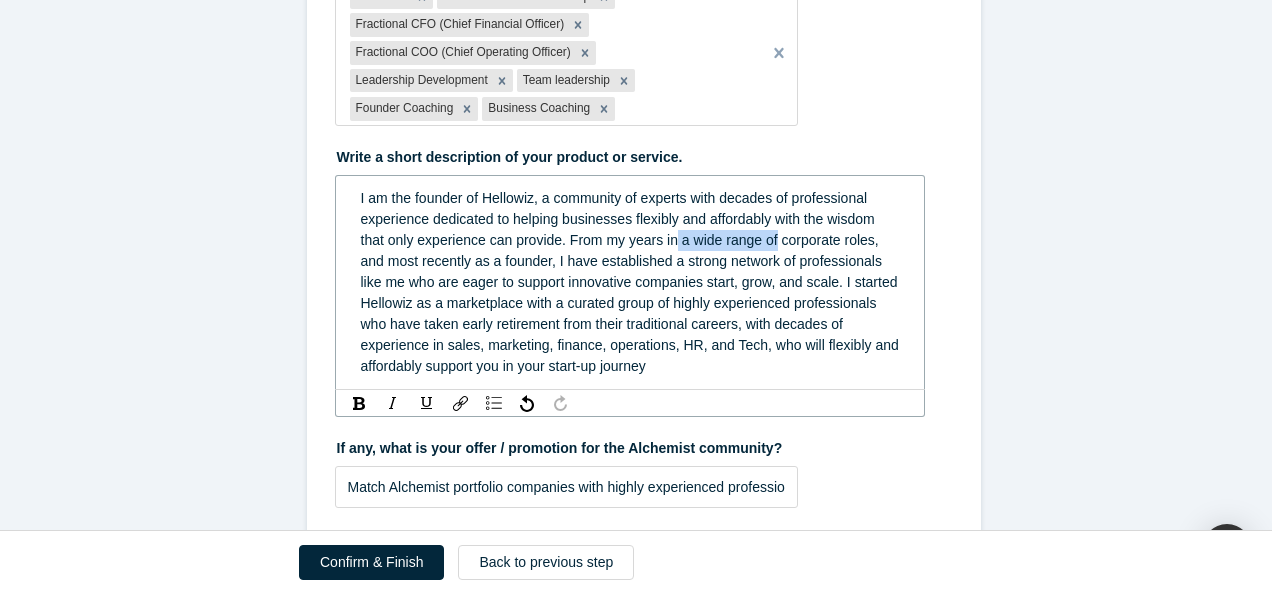 drag, startPoint x: 763, startPoint y: 241, endPoint x: 666, endPoint y: 243, distance: 97.020615 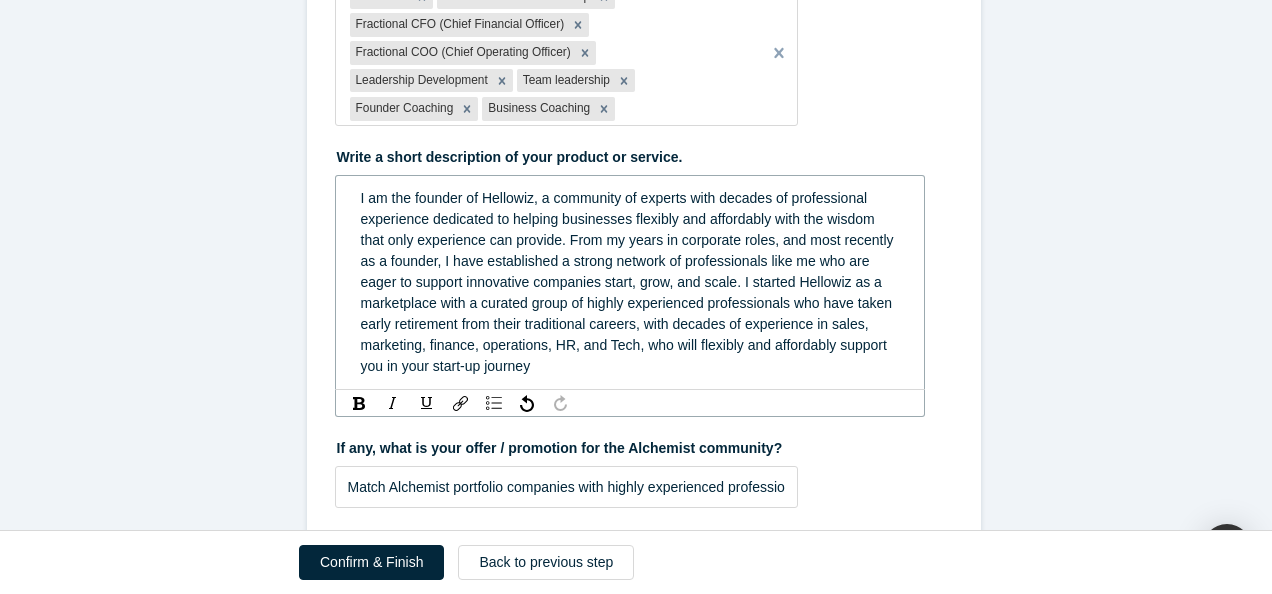click on "I am the founder of Hellowiz, a community of experts with decades of professional experience dedicated to helping businesses flexibly and affordably with the wisdom that only experience can provide. From my years in corporate roles, and most recently as a founder, I have established a strong network of professionals like me who are eager to support innovative companies start, grow, and scale. I started Hellowiz as a marketplace with a curated group of highly experienced professionals who have taken early retirement from their traditional careers, with decades of experience in sales, marketing, finance, operations, HR, and Tech, who will flexibly and affordably support you in your start-up journey" at bounding box center (629, 282) 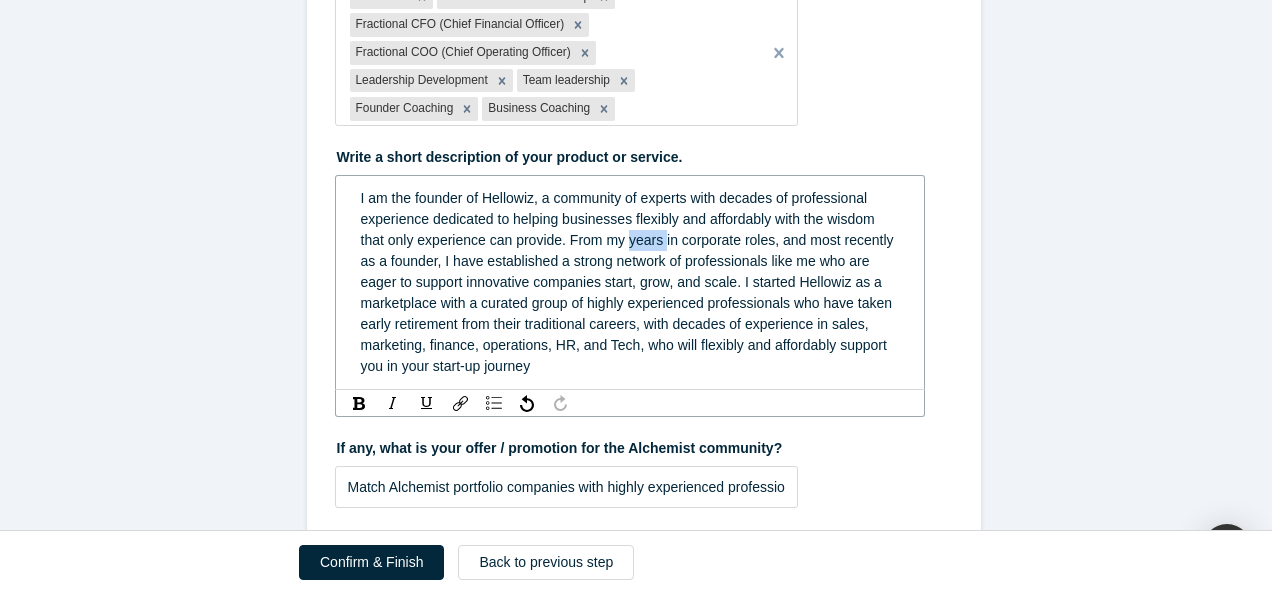 drag, startPoint x: 624, startPoint y: 240, endPoint x: 808, endPoint y: 253, distance: 184.45866 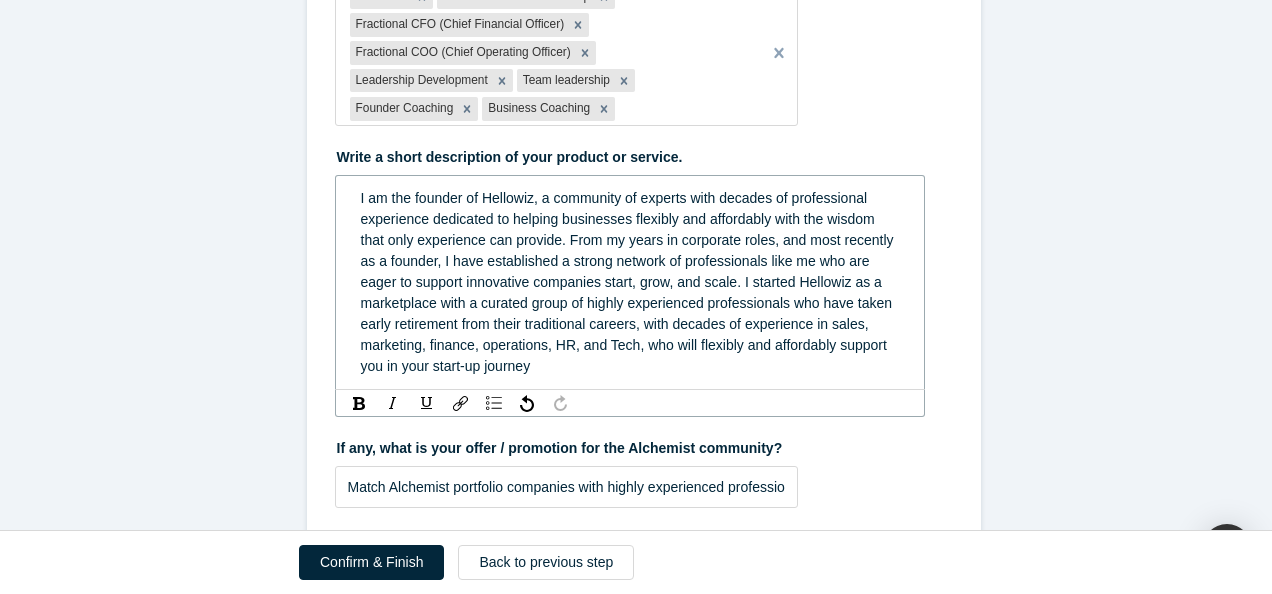 click on "I am the founder of Hellowiz, a community of experts with decades of professional experience dedicated to helping businesses flexibly and affordably with the wisdom that only experience can provide. From my years in corporate roles, and most recently as a founder, I have established a strong network of professionals like me who are eager to support innovative companies start, grow, and scale. I started Hellowiz as a marketplace with a curated group of highly experienced professionals who have taken early retirement from their traditional careers, with decades of experience in sales, marketing, finance, operations, HR, and Tech, who will flexibly and affordably support you in your start-up journey" at bounding box center (629, 282) 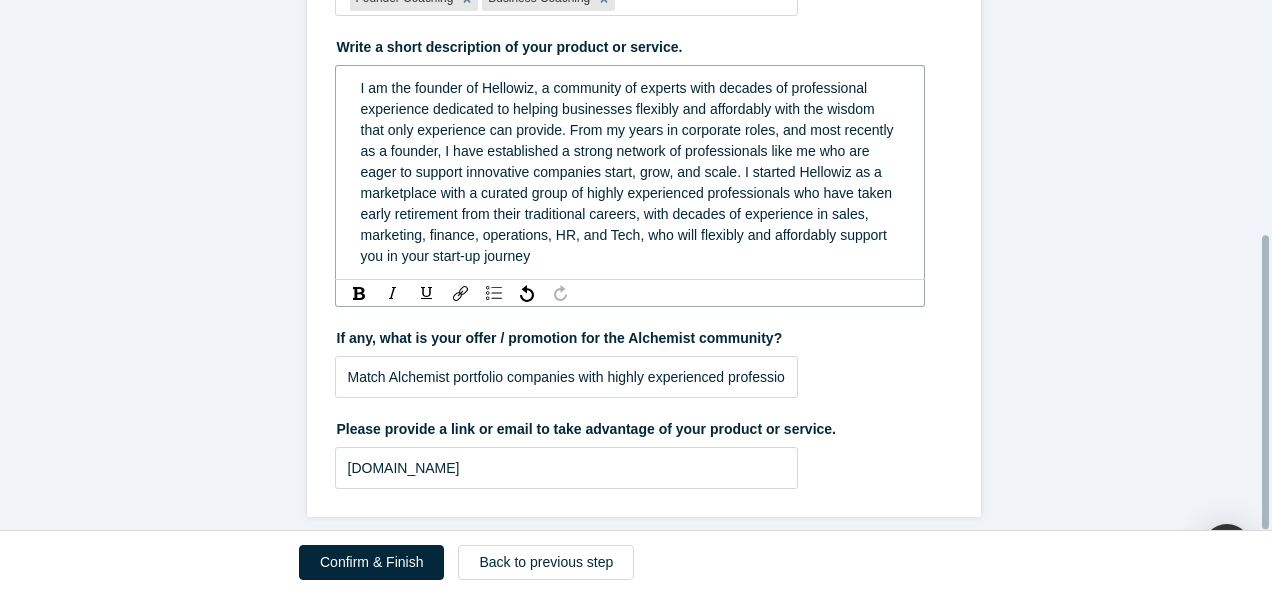 scroll, scrollTop: 323, scrollLeft: 0, axis: vertical 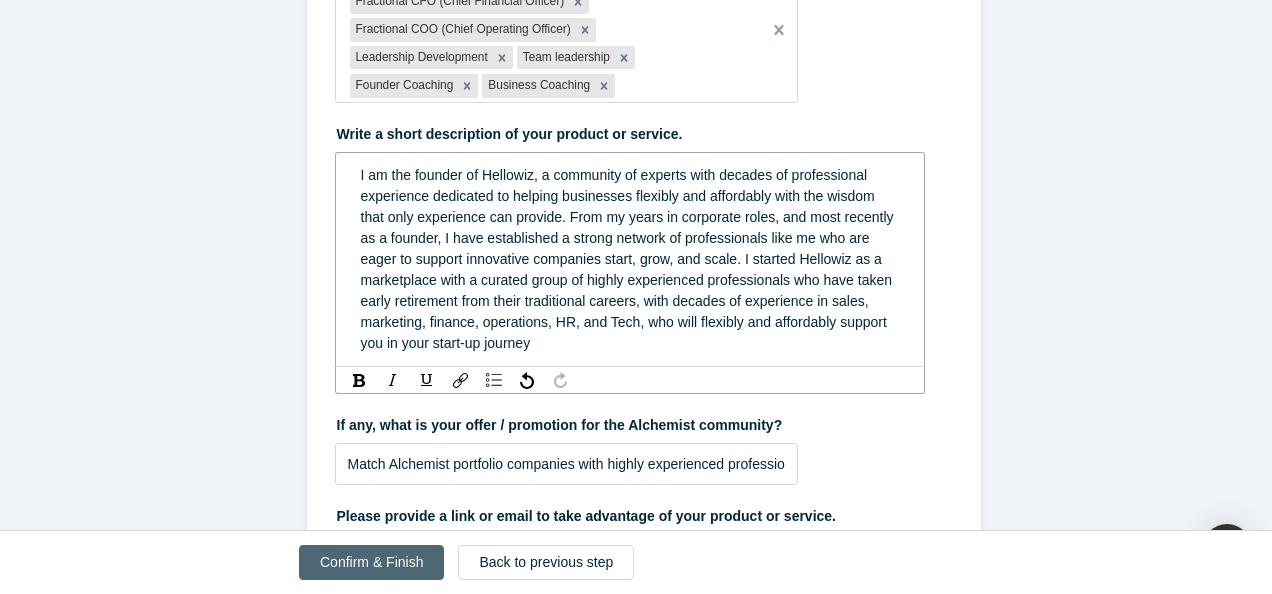 click on "Confirm & Finish" at bounding box center [371, 562] 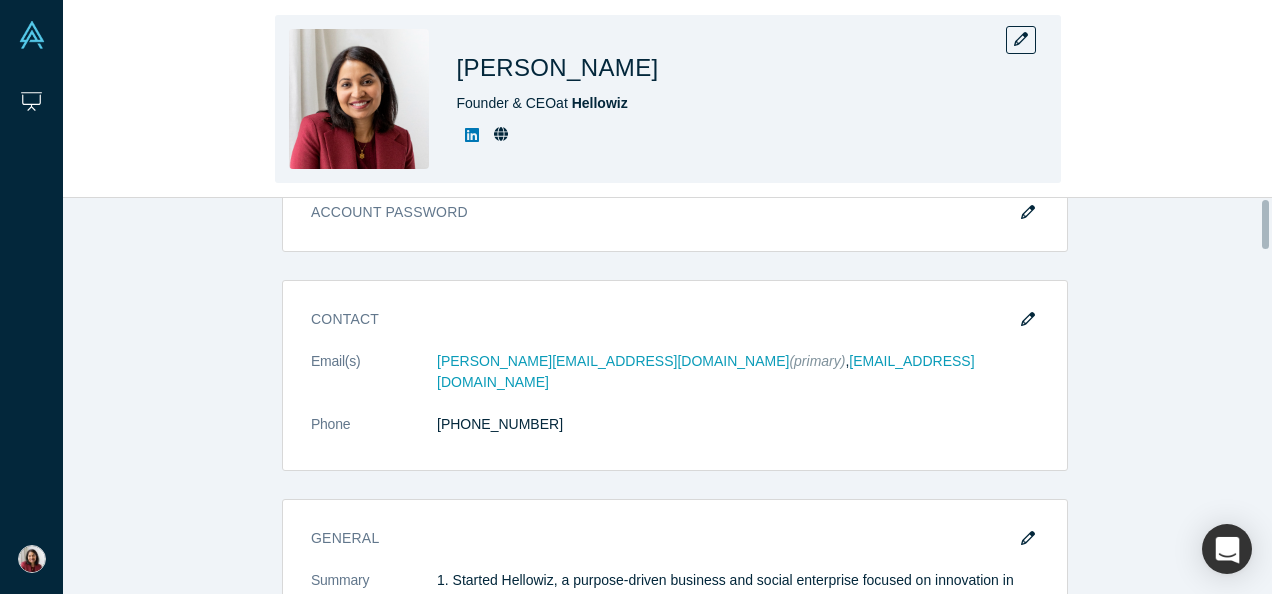 scroll, scrollTop: 0, scrollLeft: 0, axis: both 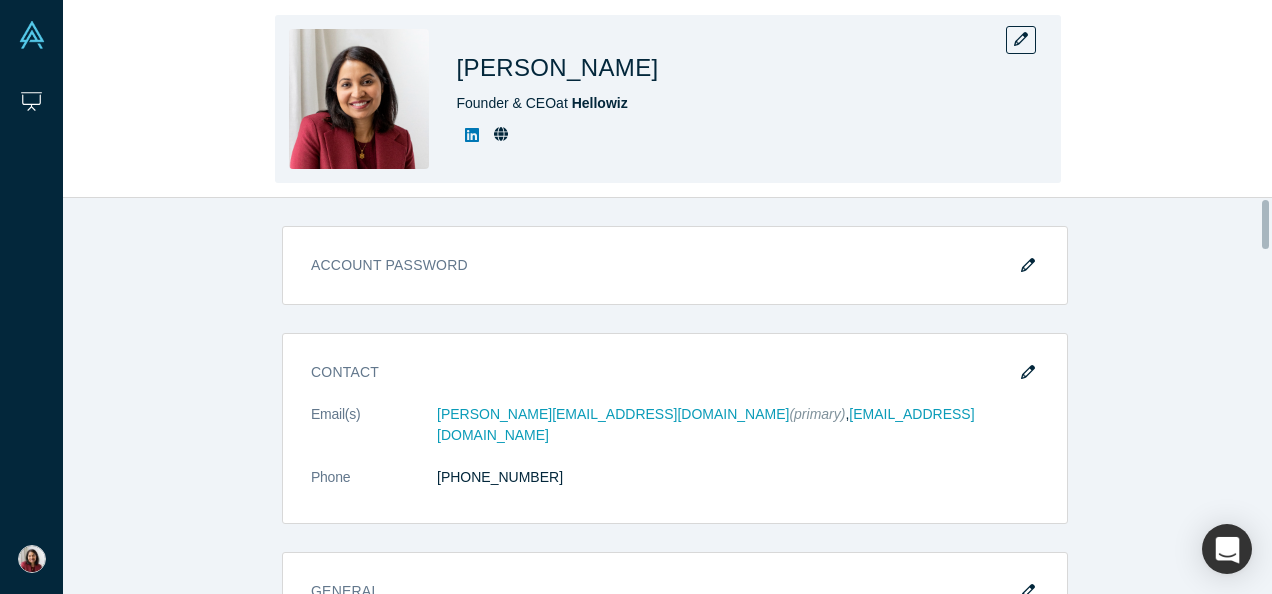 drag, startPoint x: 1266, startPoint y: 333, endPoint x: 1268, endPoint y: 125, distance: 208.00961 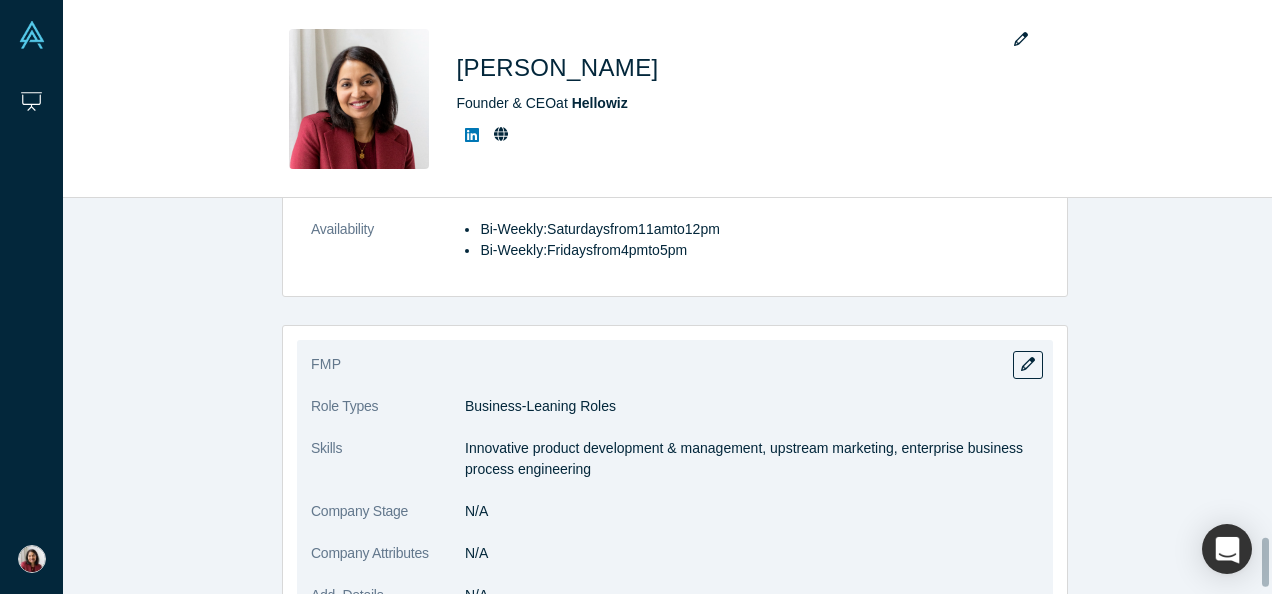 scroll, scrollTop: 2824, scrollLeft: 0, axis: vertical 